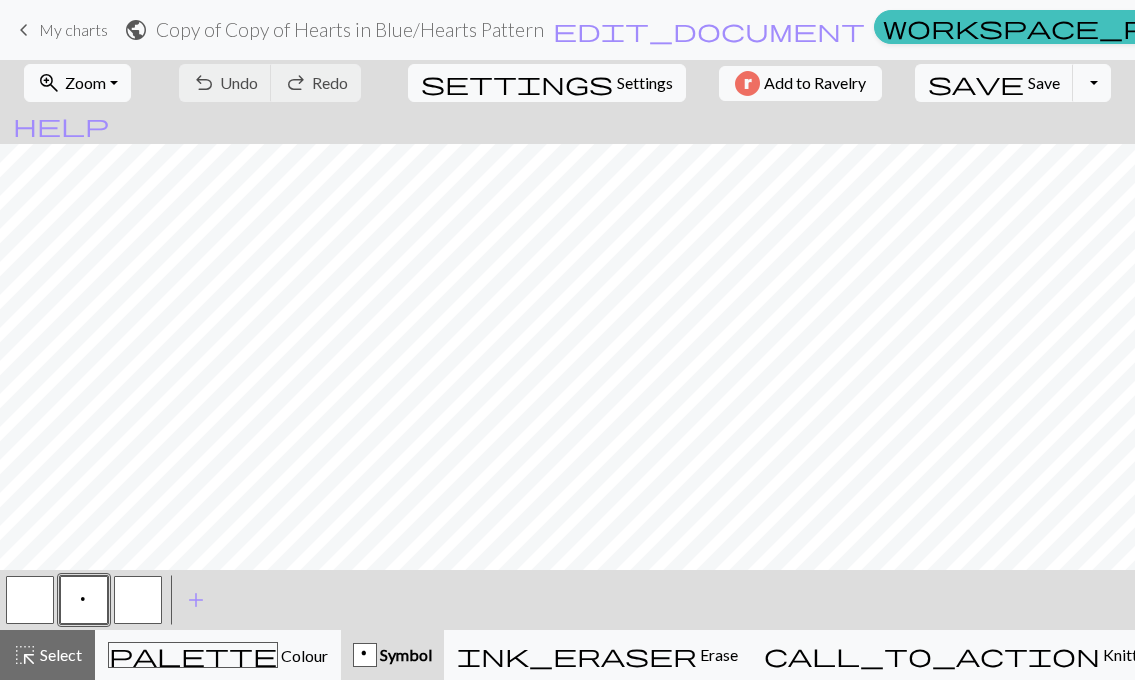 click on "Library" at bounding box center [1451, 30] 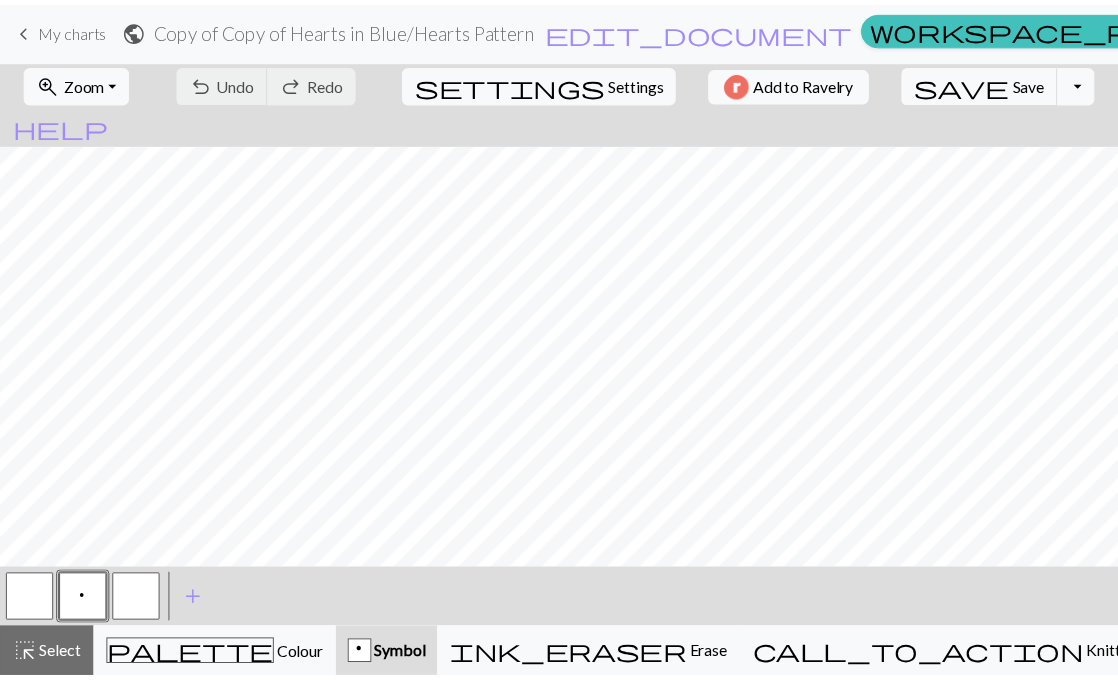 scroll, scrollTop: 0, scrollLeft: 0, axis: both 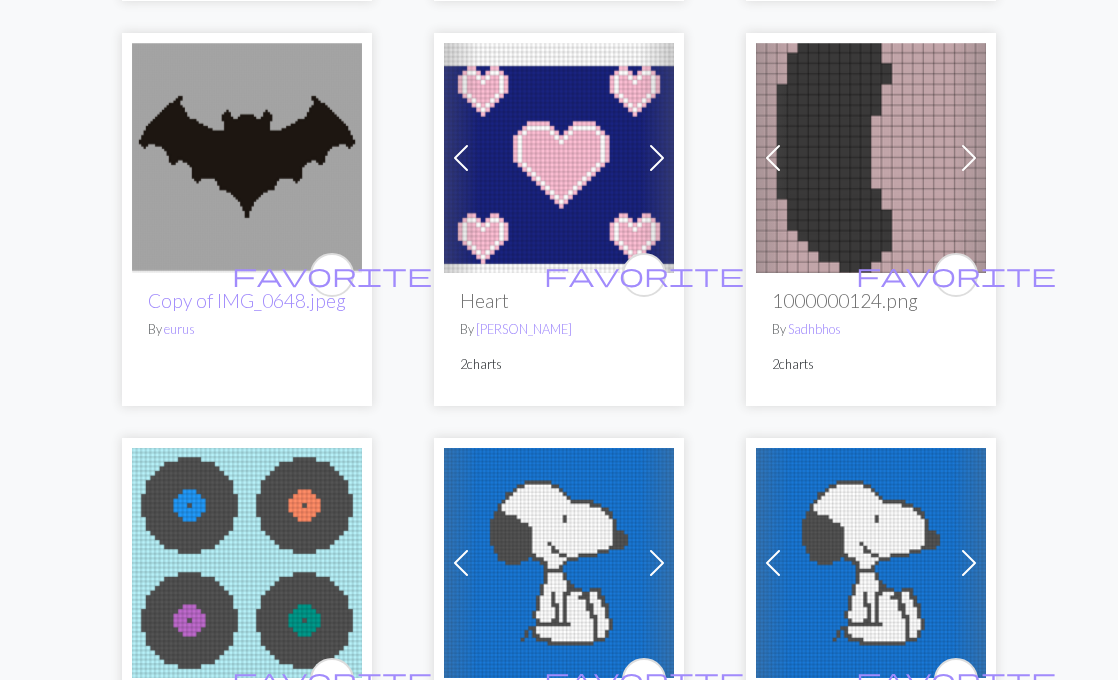 click at bounding box center (559, 158) 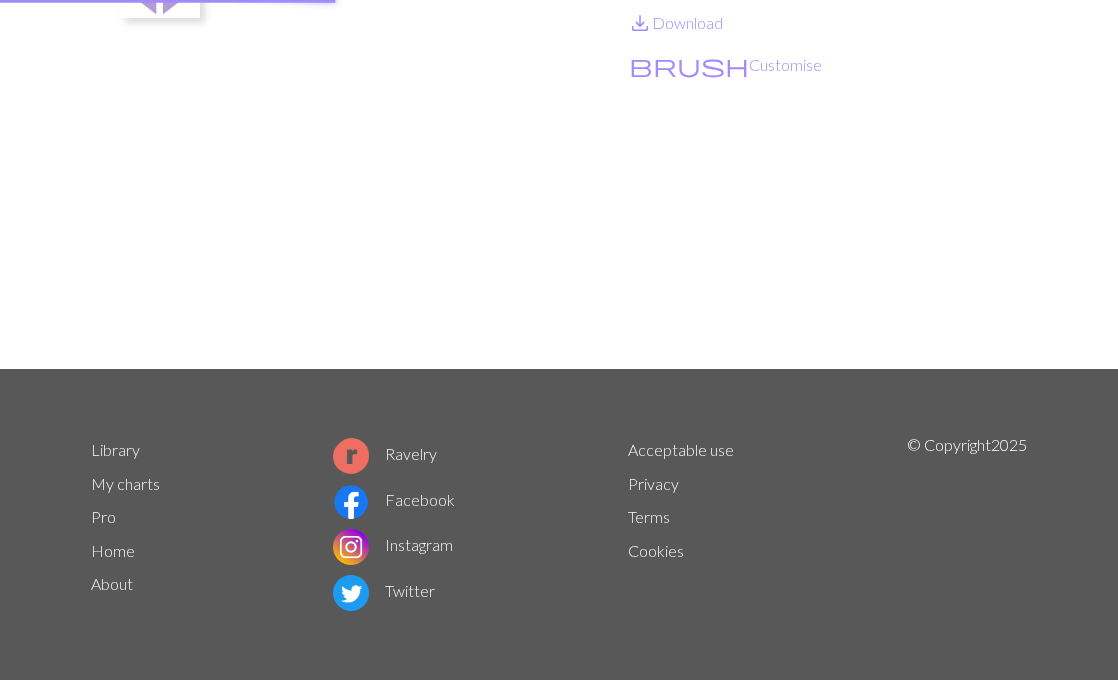 scroll, scrollTop: 0, scrollLeft: 0, axis: both 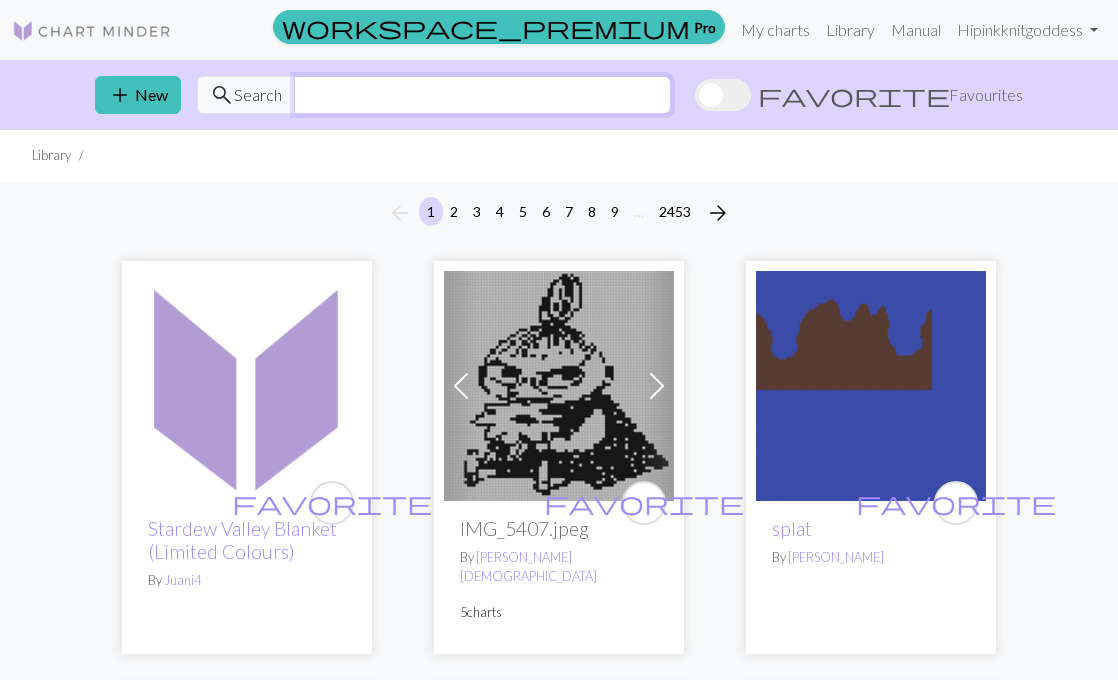 click at bounding box center [482, 95] 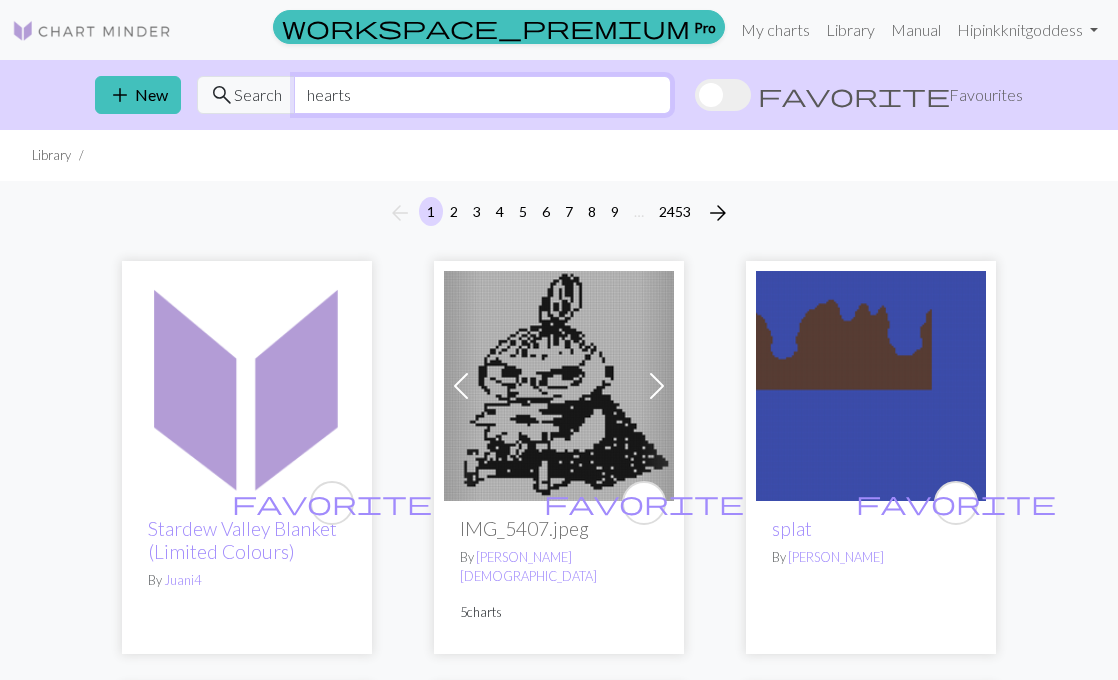 type on "hearts" 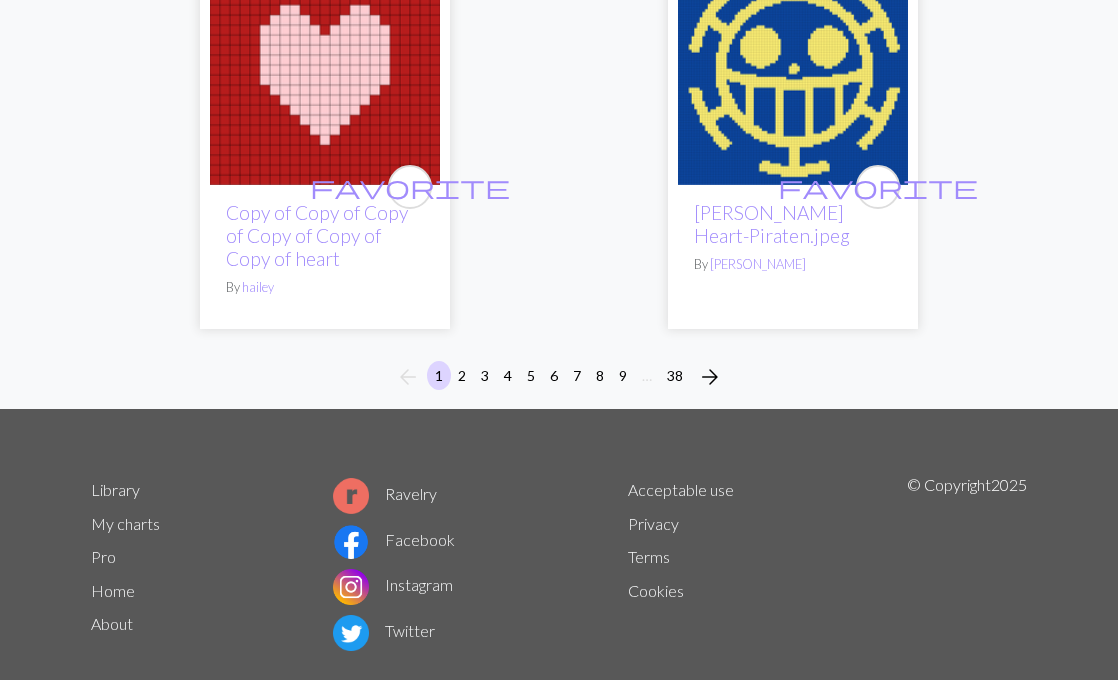 scroll, scrollTop: 6887, scrollLeft: 0, axis: vertical 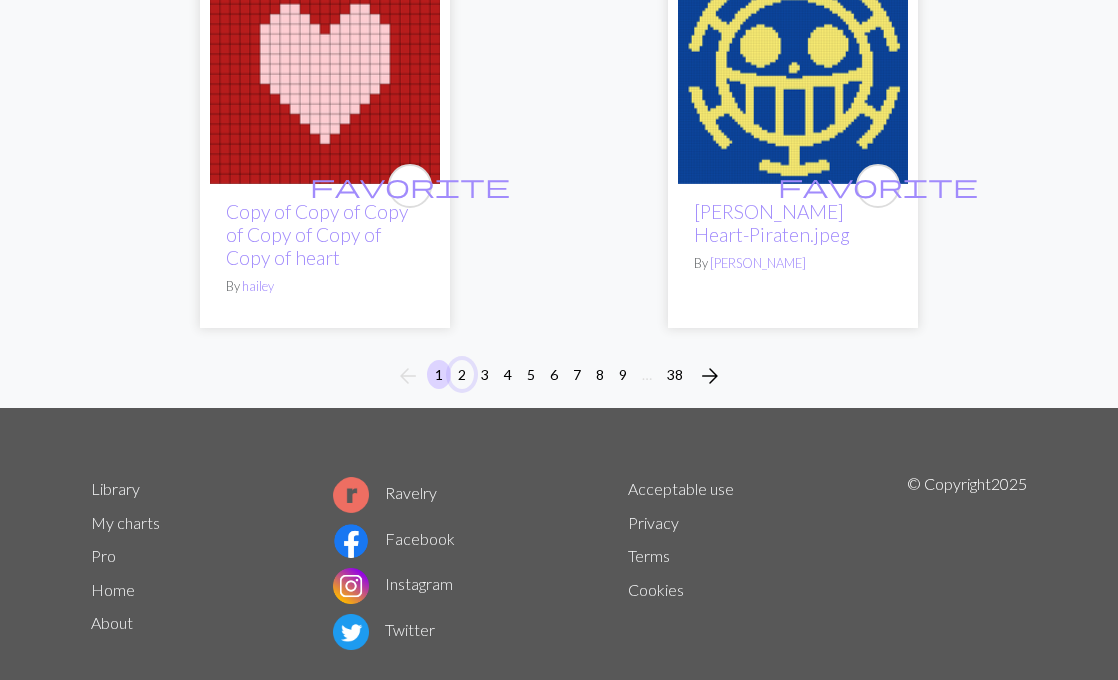 click on "2" at bounding box center (462, 374) 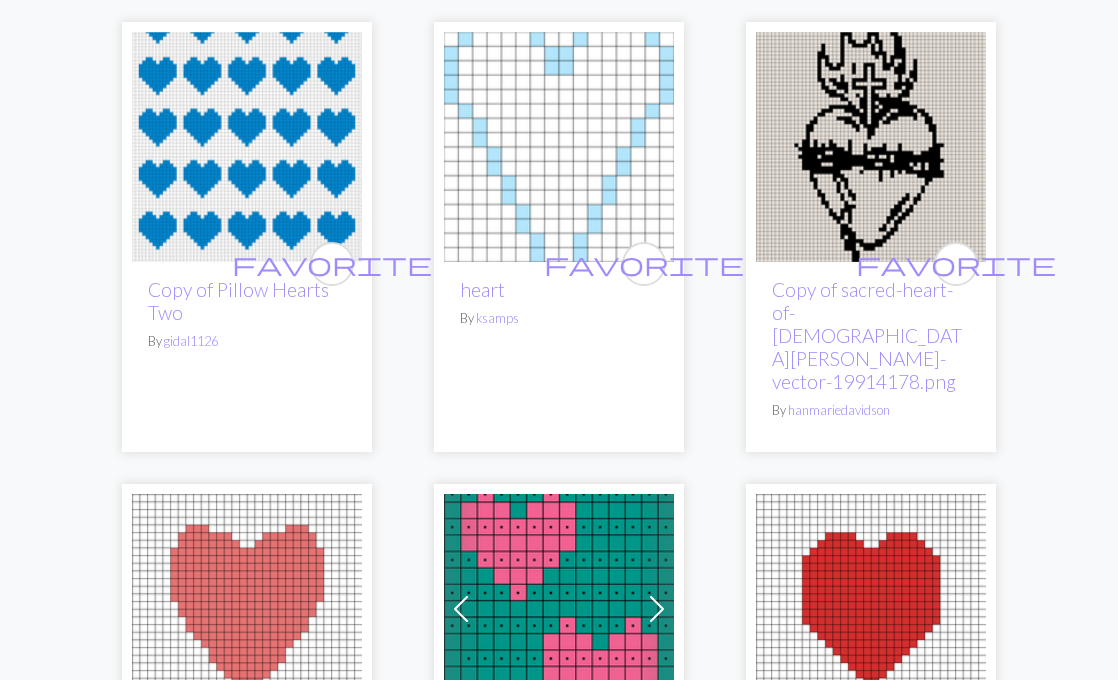 scroll, scrollTop: 5332, scrollLeft: 0, axis: vertical 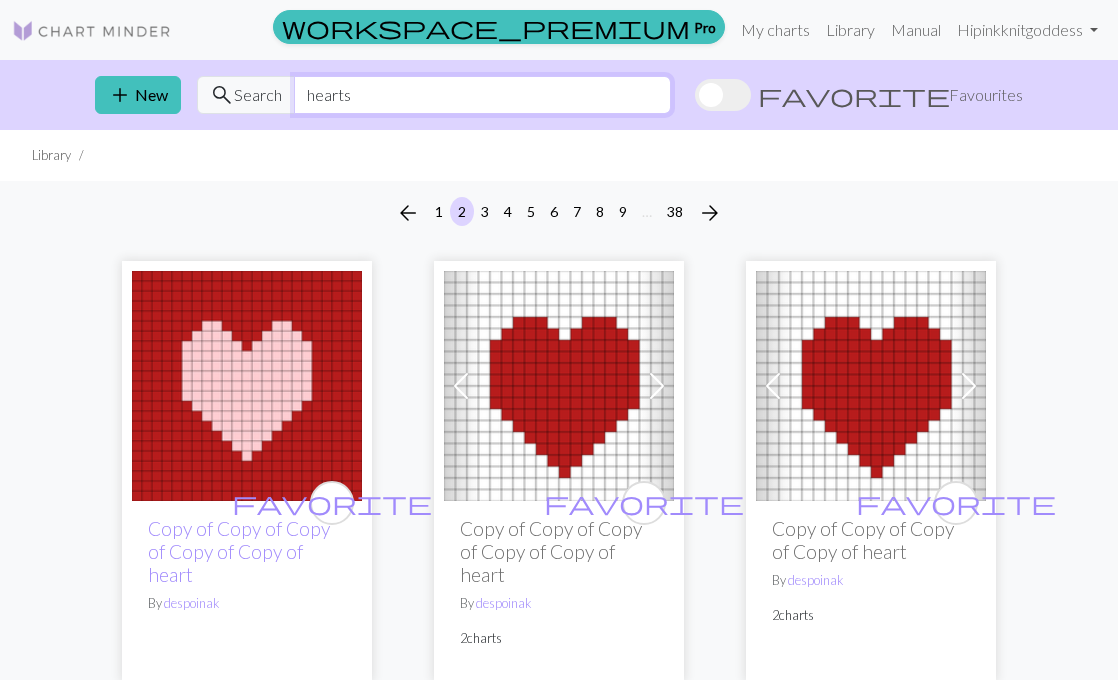 click on "hearts" at bounding box center (482, 95) 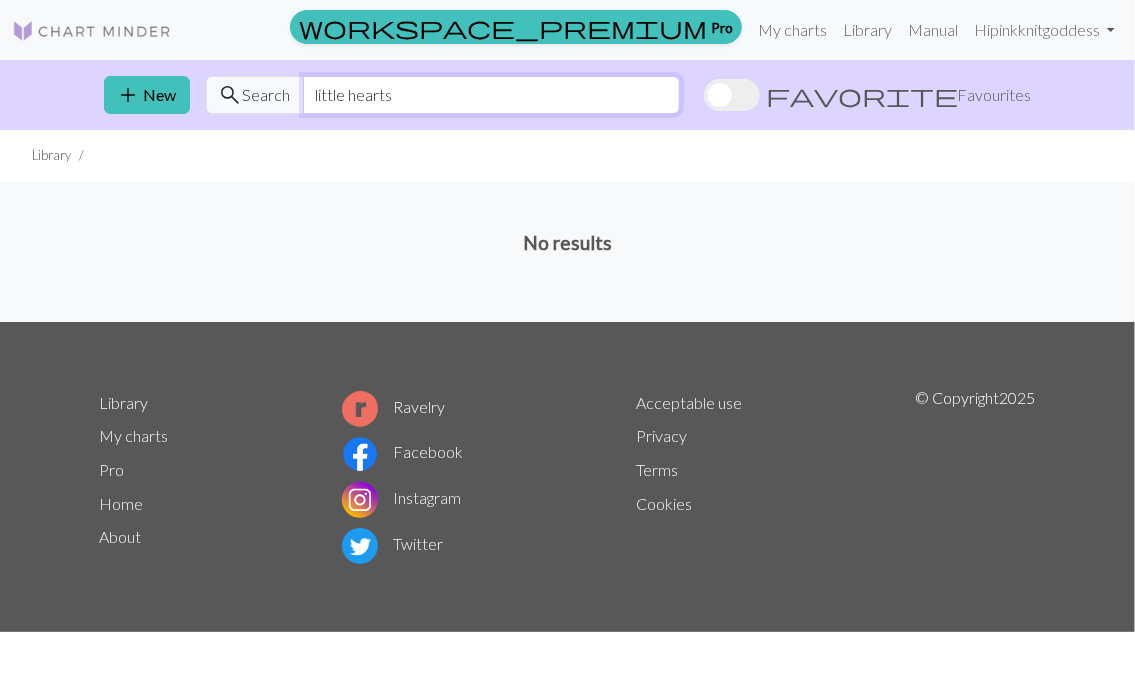 type on "little hearts" 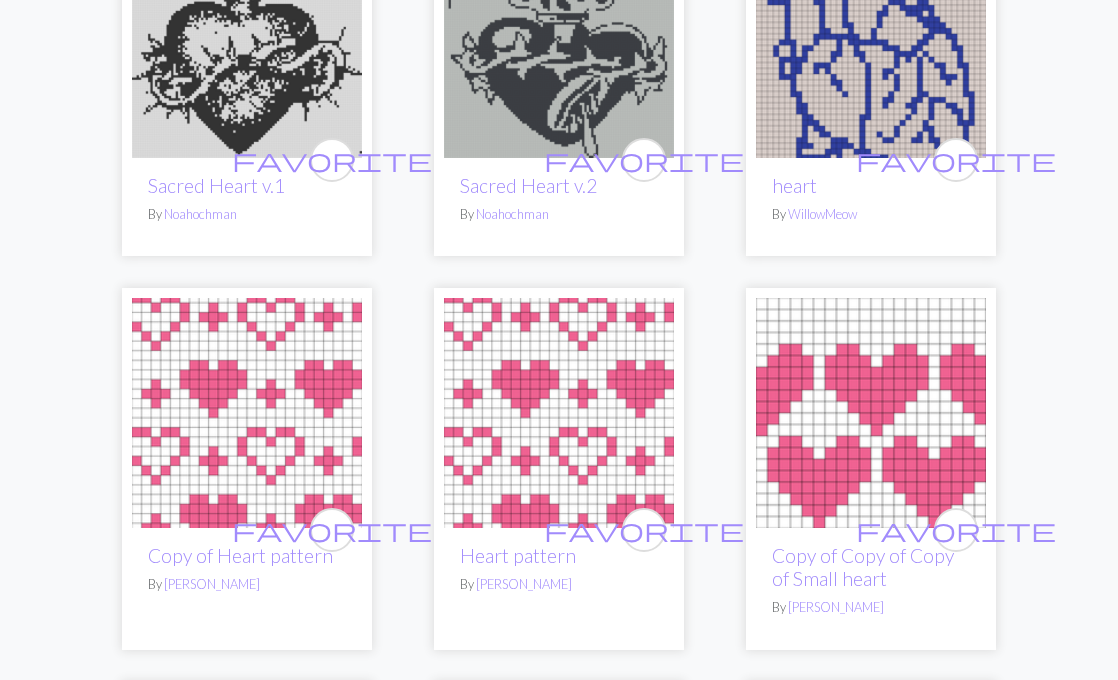 scroll, scrollTop: 2532, scrollLeft: 0, axis: vertical 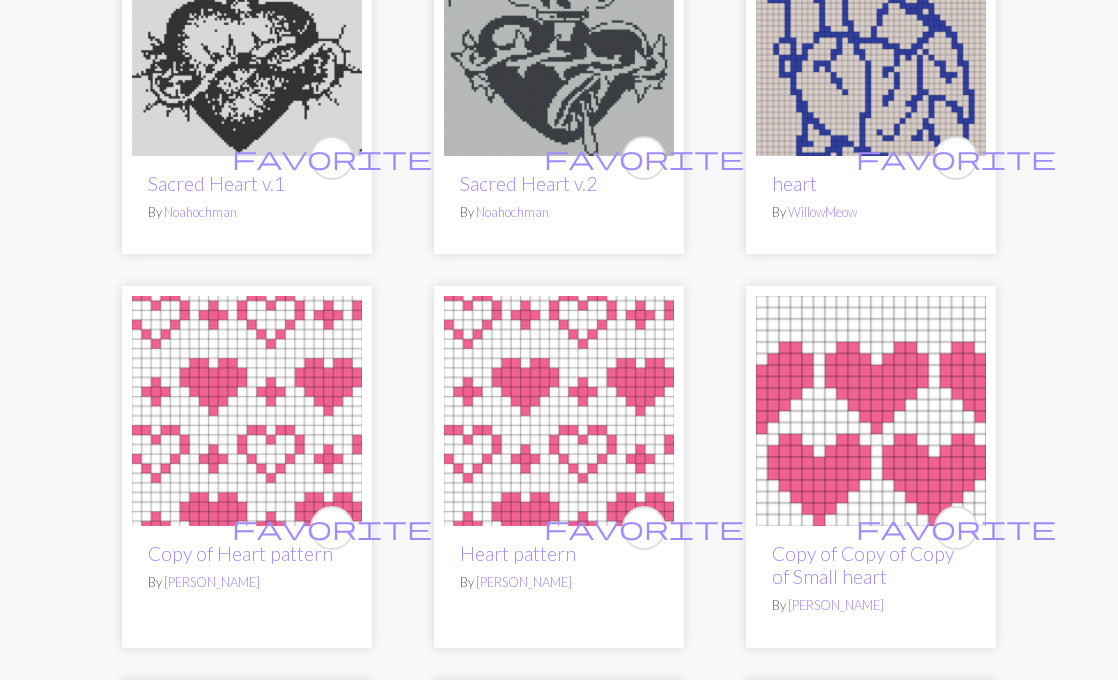 click at bounding box center [559, 411] 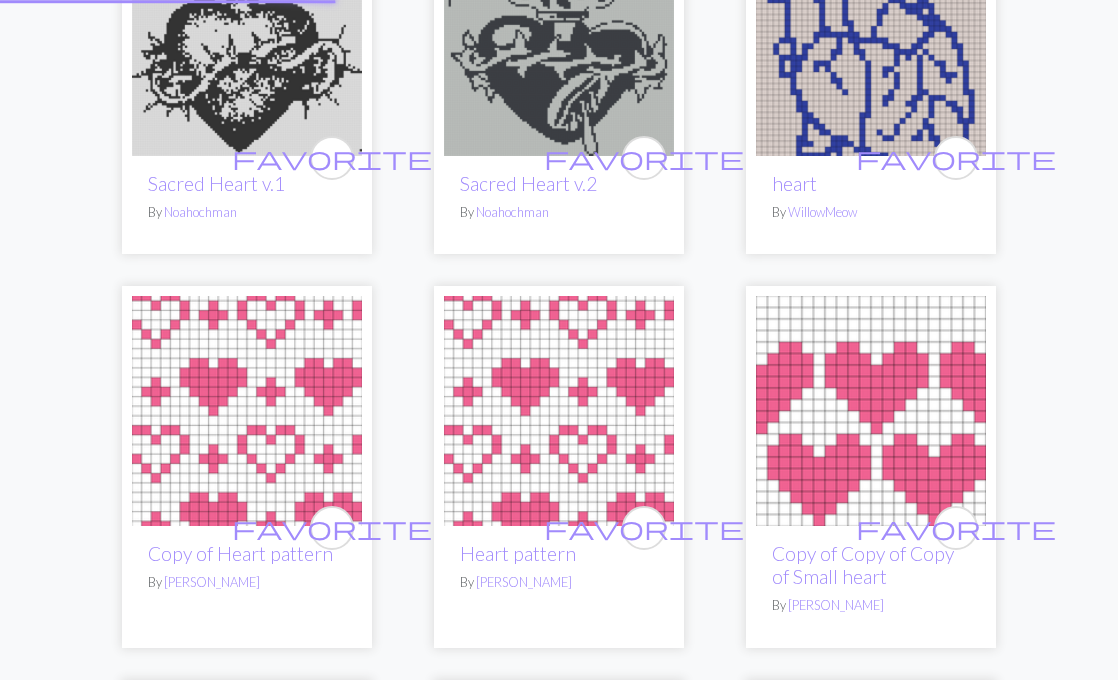 scroll, scrollTop: 0, scrollLeft: 0, axis: both 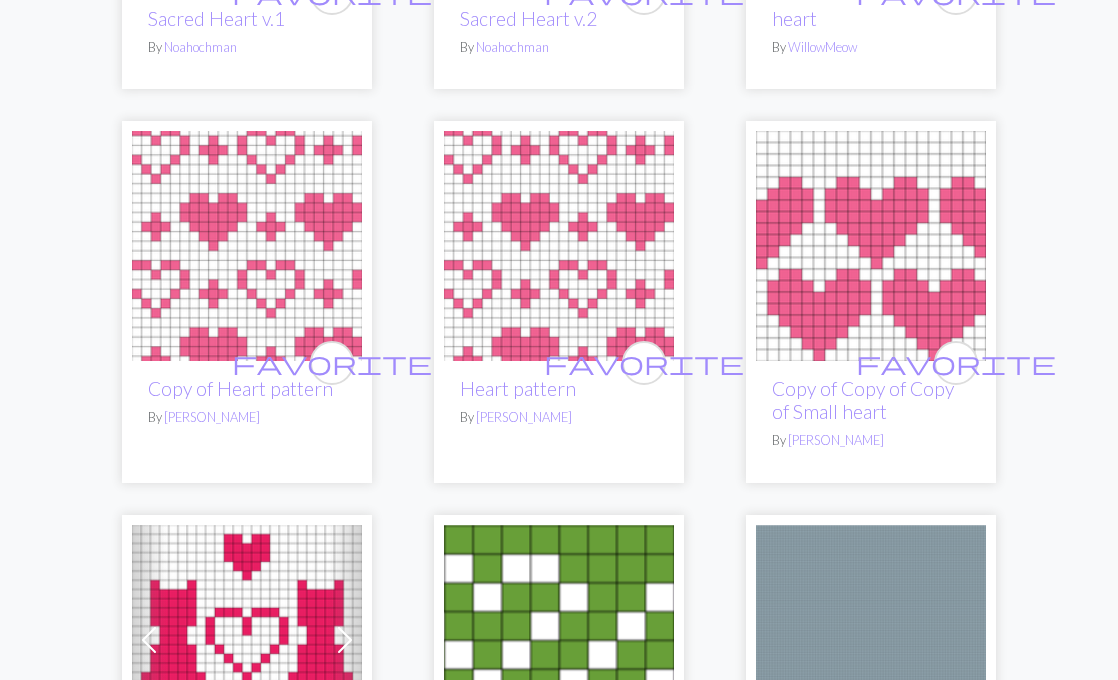 click at bounding box center [247, 246] 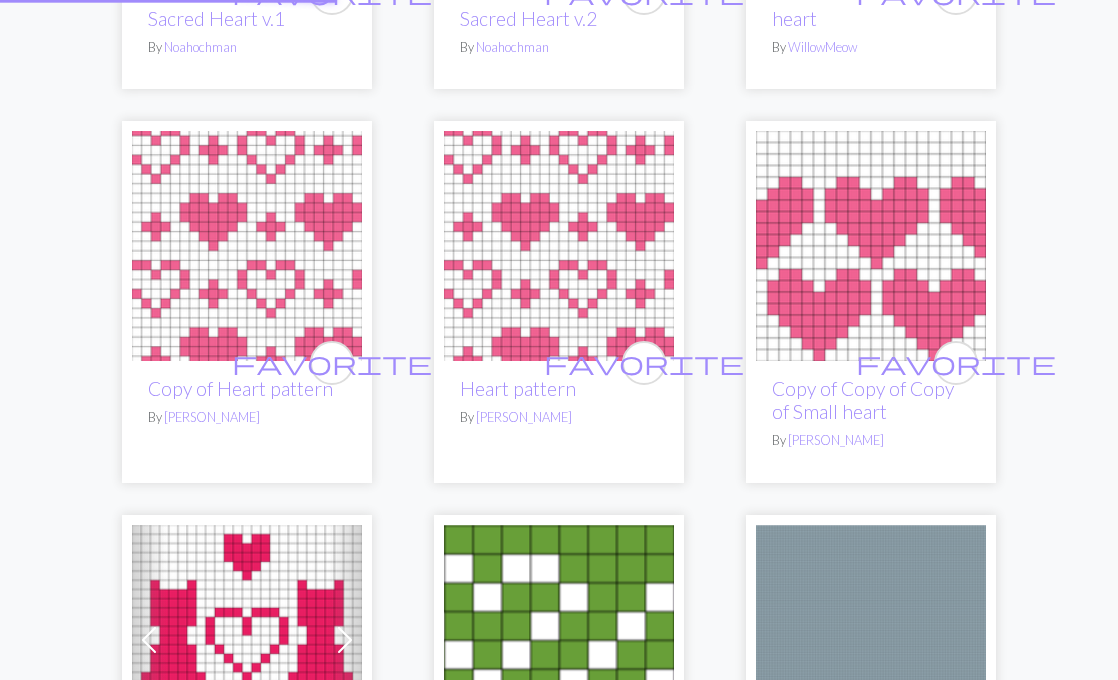 scroll, scrollTop: 0, scrollLeft: 0, axis: both 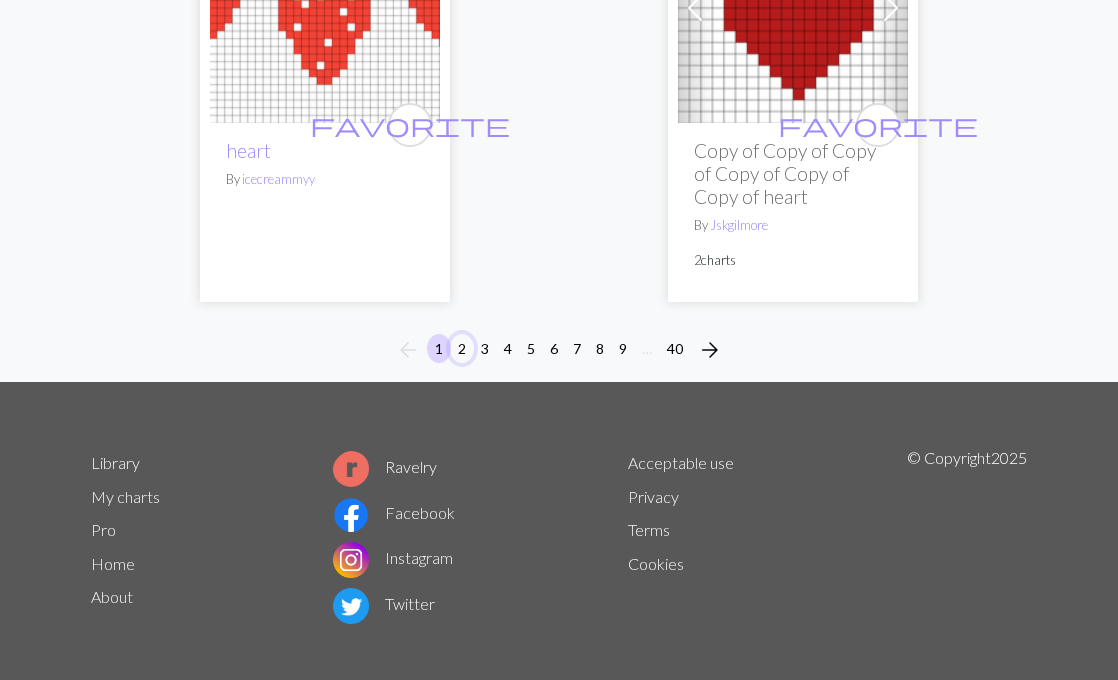 click on "2" at bounding box center (462, 348) 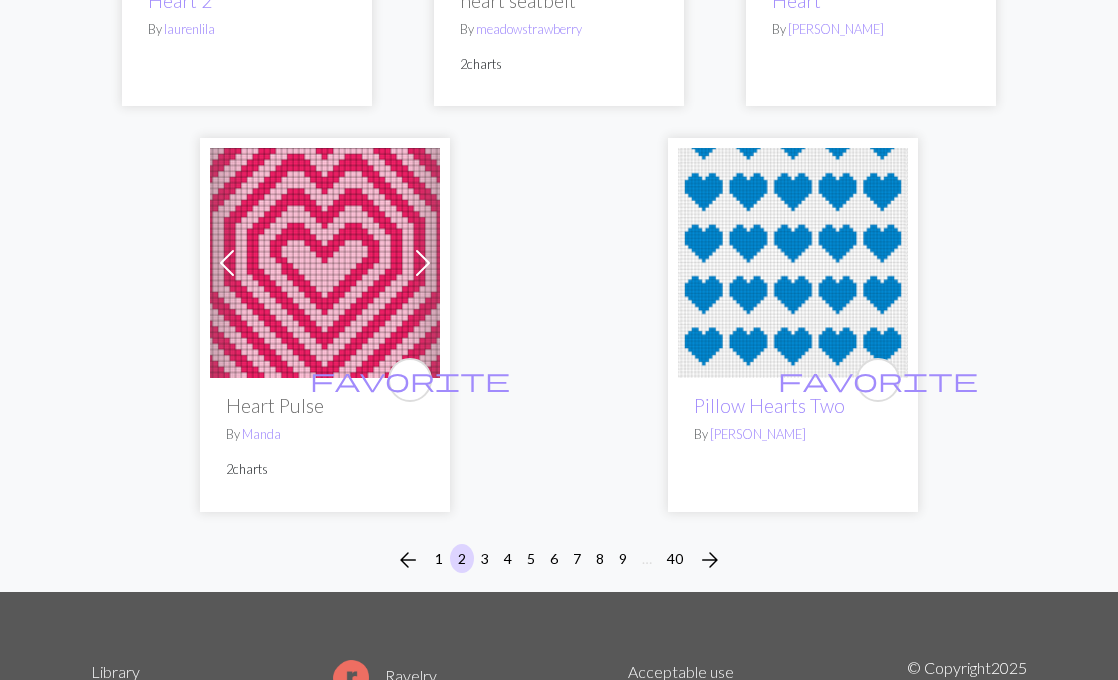scroll, scrollTop: 6870, scrollLeft: 0, axis: vertical 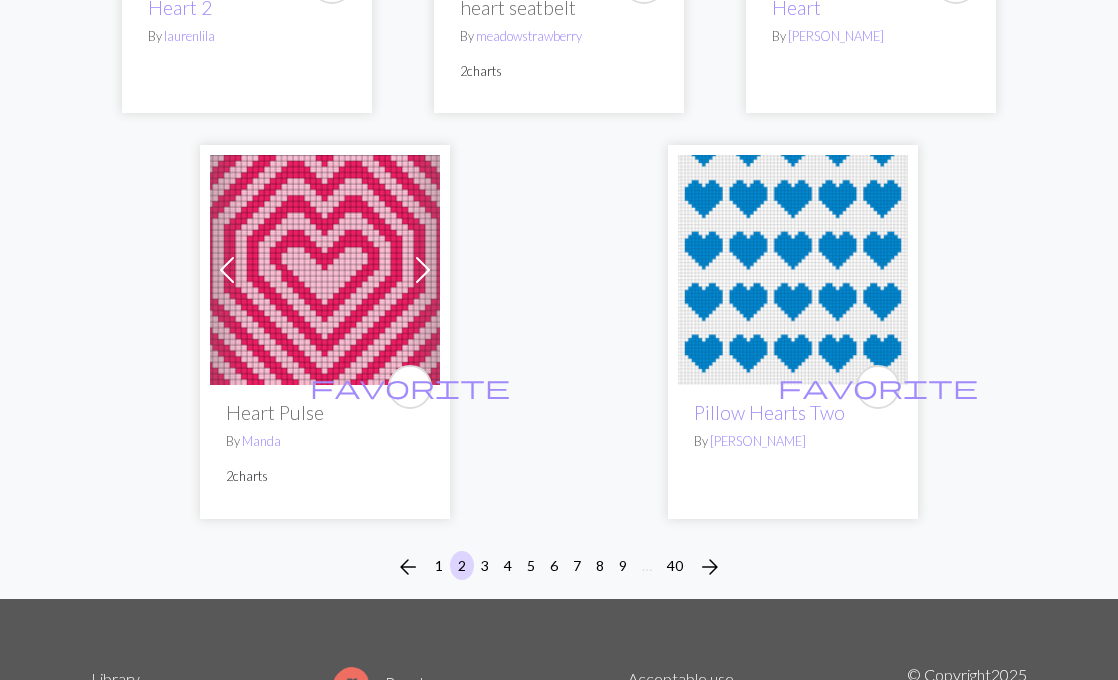 click at bounding box center (793, 270) 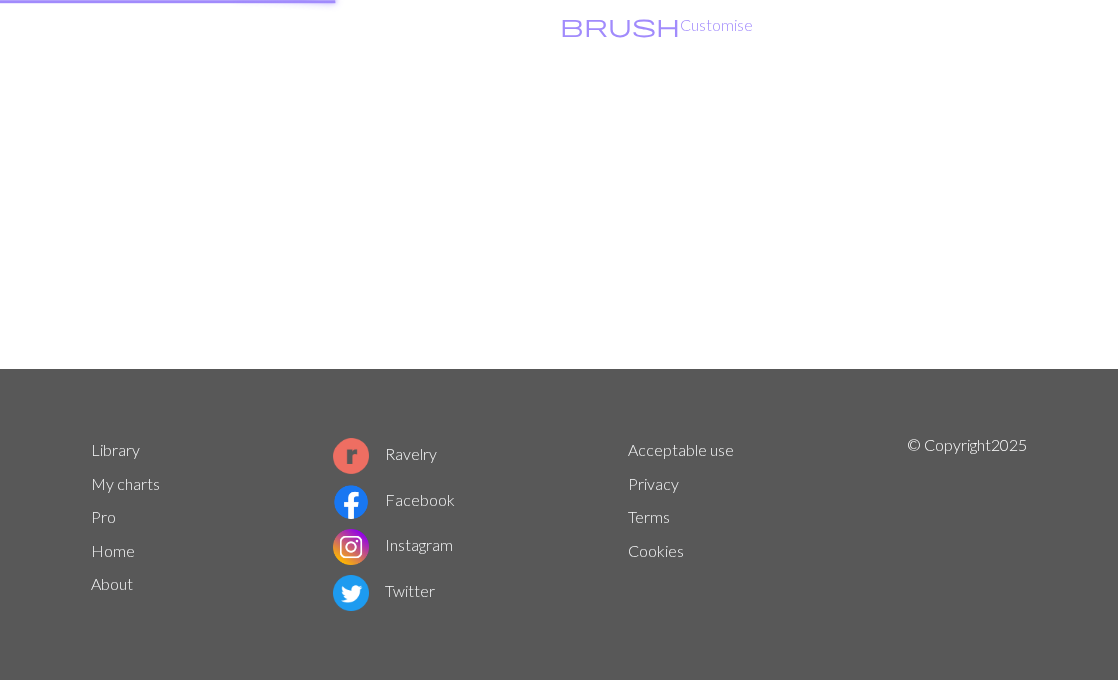 scroll, scrollTop: 0, scrollLeft: 0, axis: both 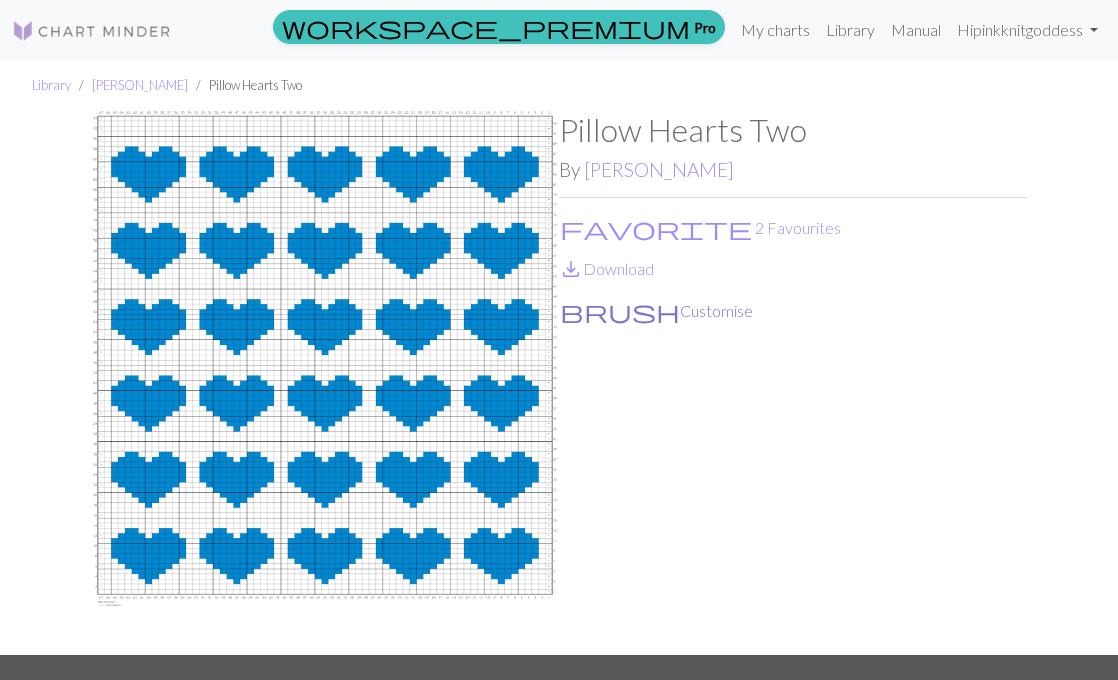 click on "brush Customise" at bounding box center (656, 311) 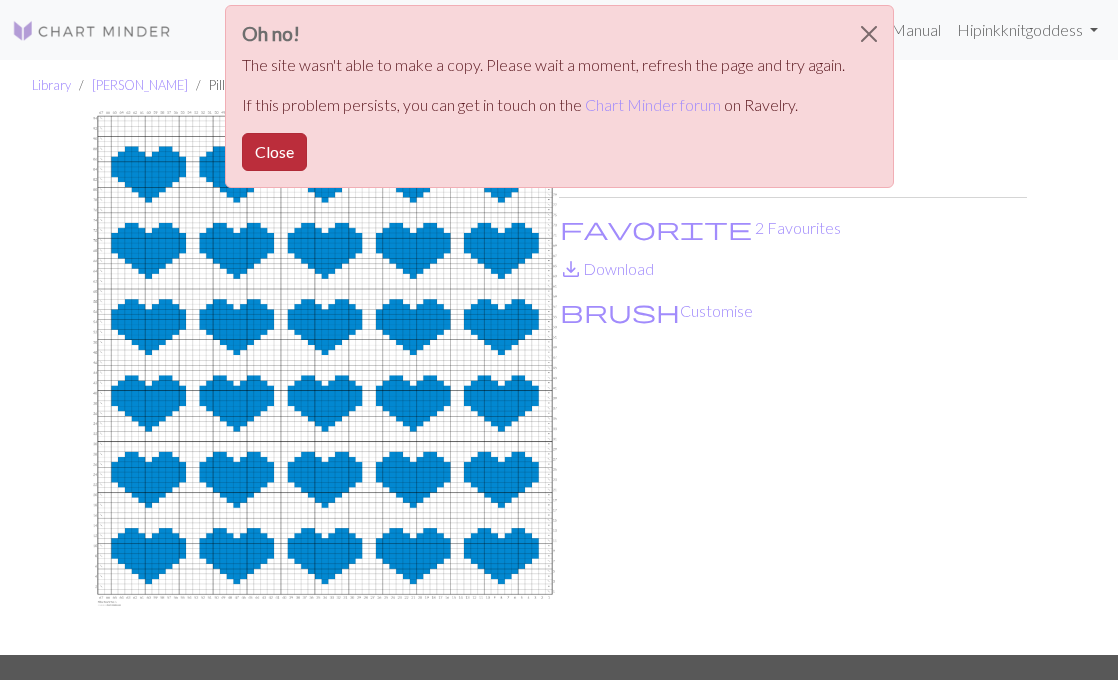 click on "Close" at bounding box center (274, 152) 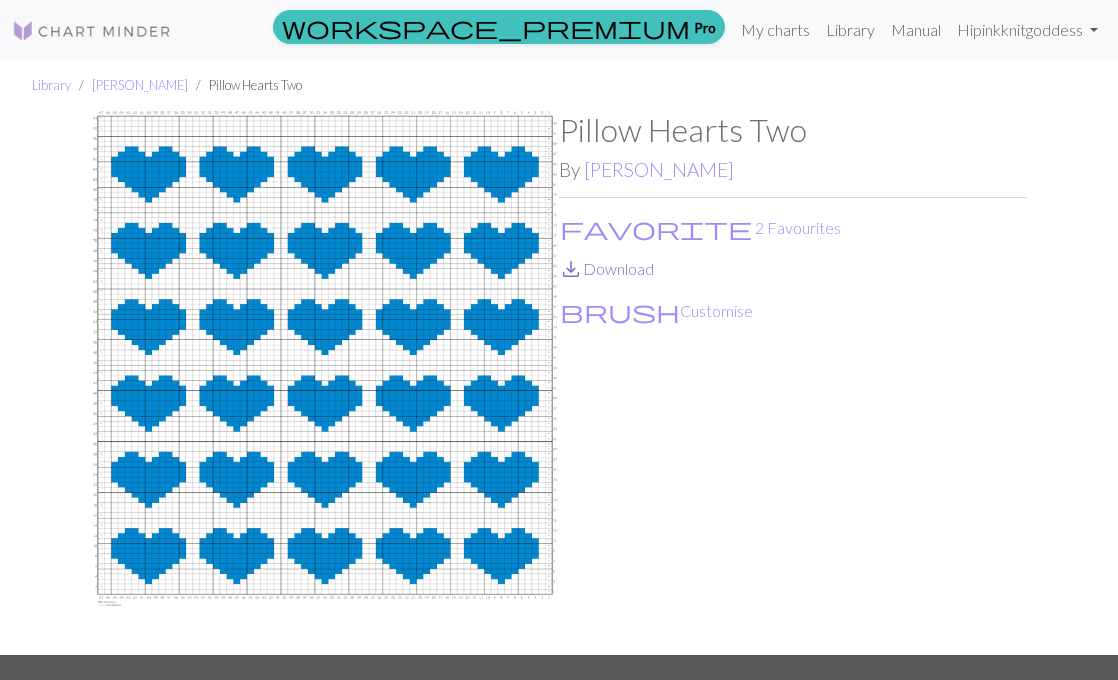click on "save_alt  Download" at bounding box center [606, 268] 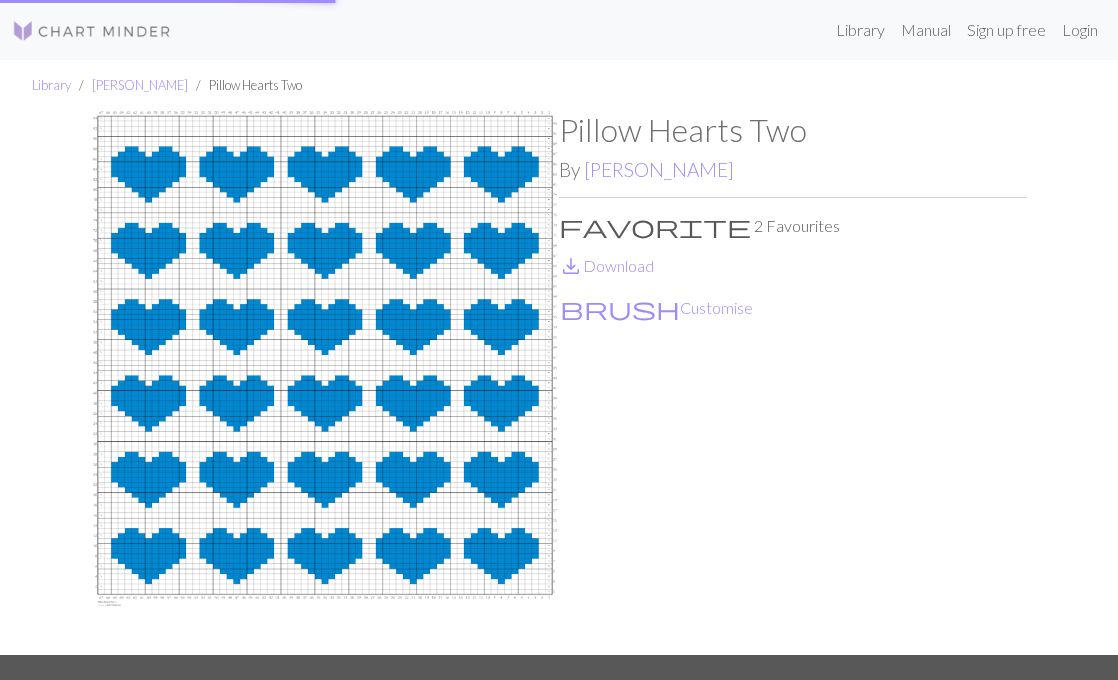 scroll, scrollTop: 0, scrollLeft: 0, axis: both 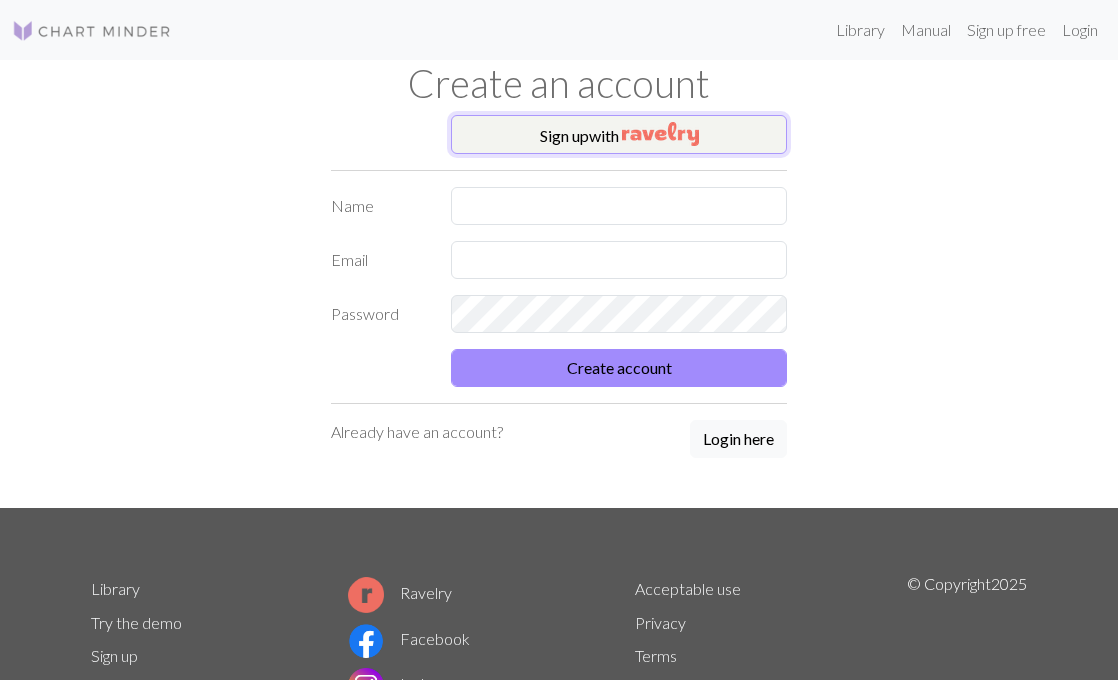 click on "Sign up  with" at bounding box center (619, 135) 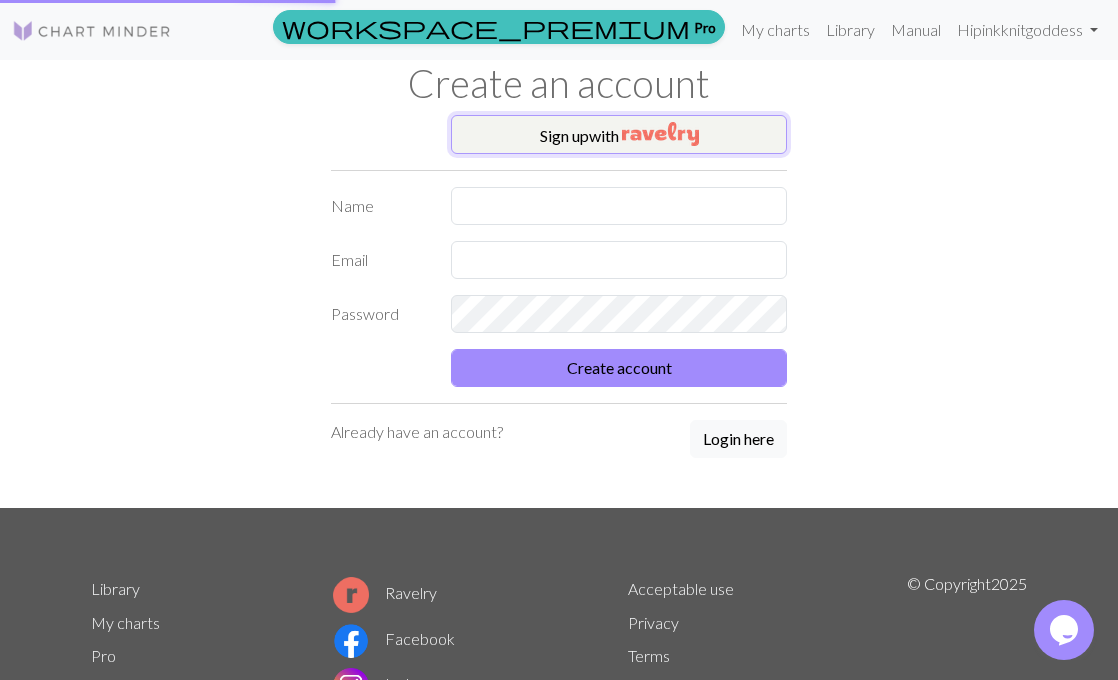 scroll, scrollTop: 0, scrollLeft: 0, axis: both 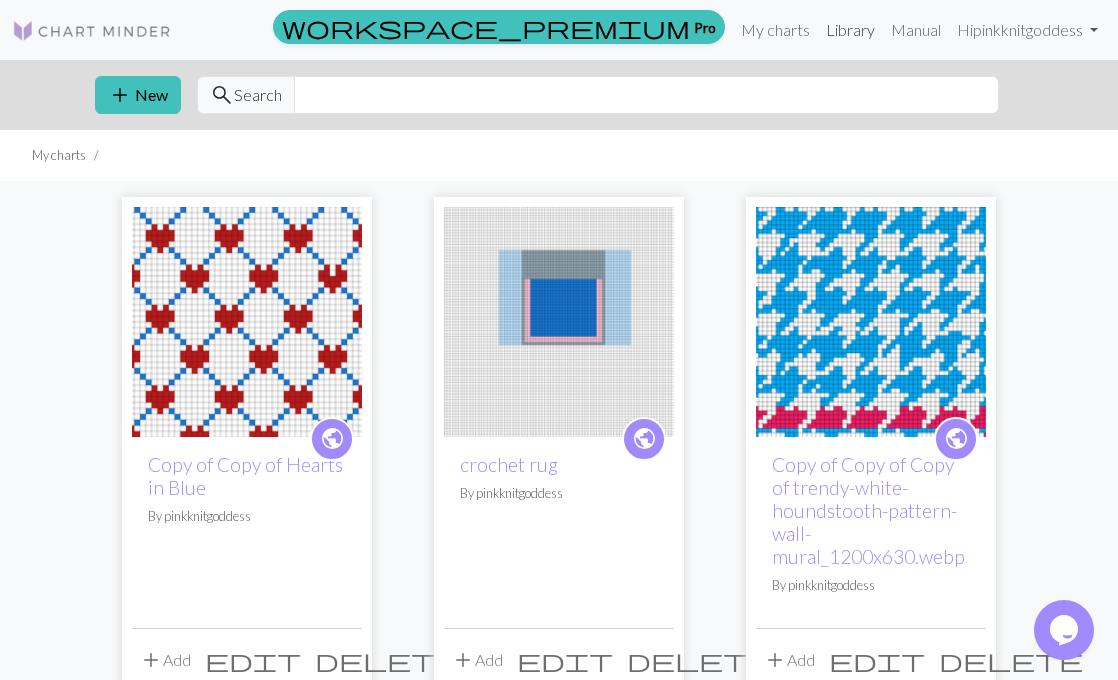 click on "Library" at bounding box center (850, 30) 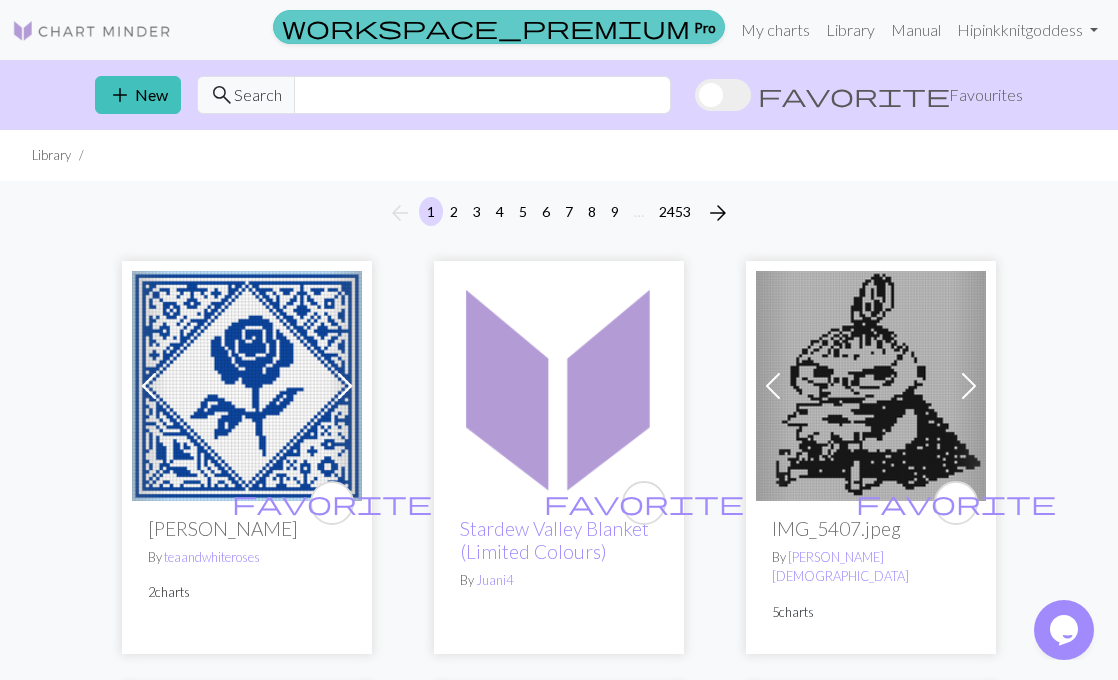 click on "add   New search   Search favorite  Favourites" at bounding box center [559, 95] 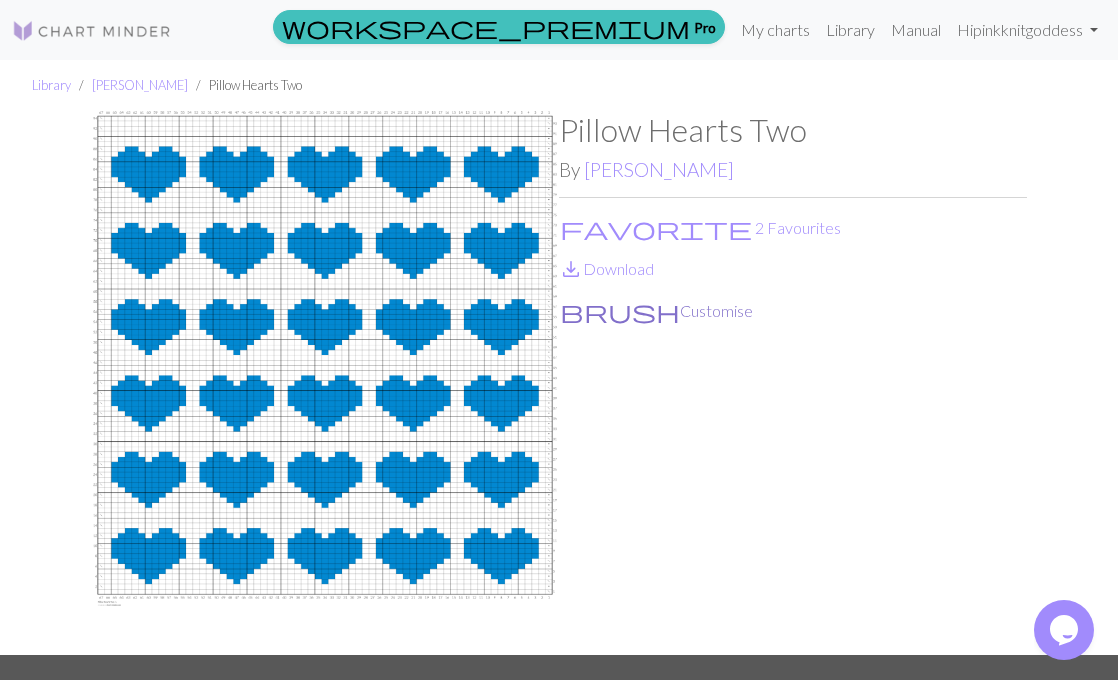 click on "brush Customise" at bounding box center [656, 311] 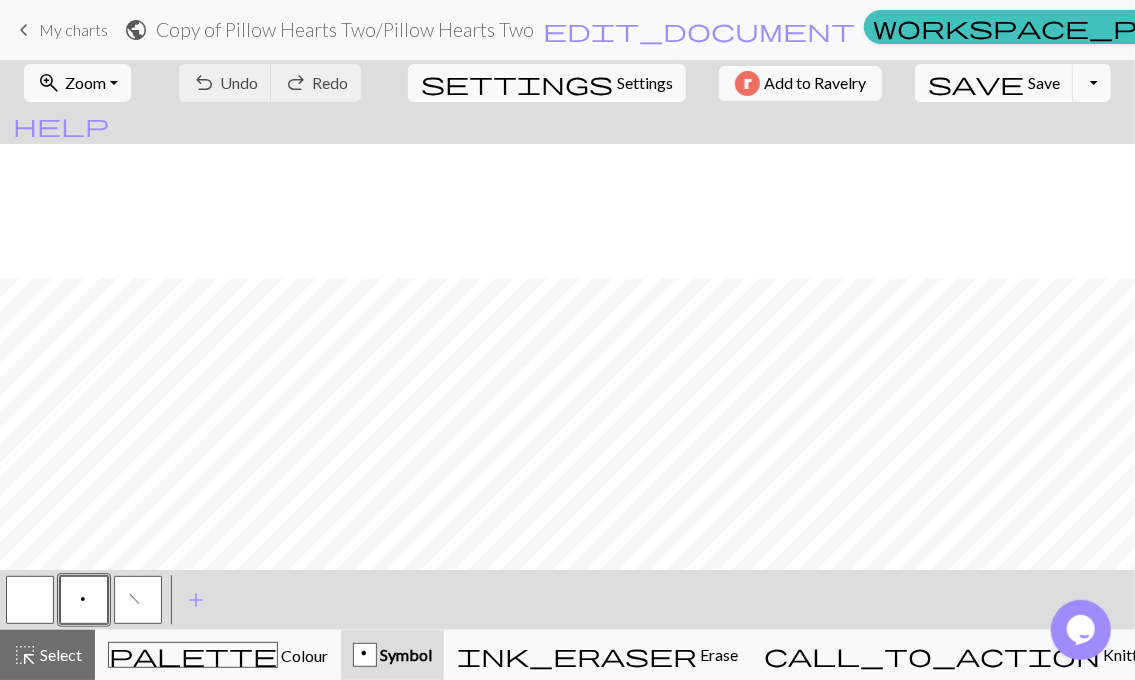 scroll, scrollTop: 1522, scrollLeft: 0, axis: vertical 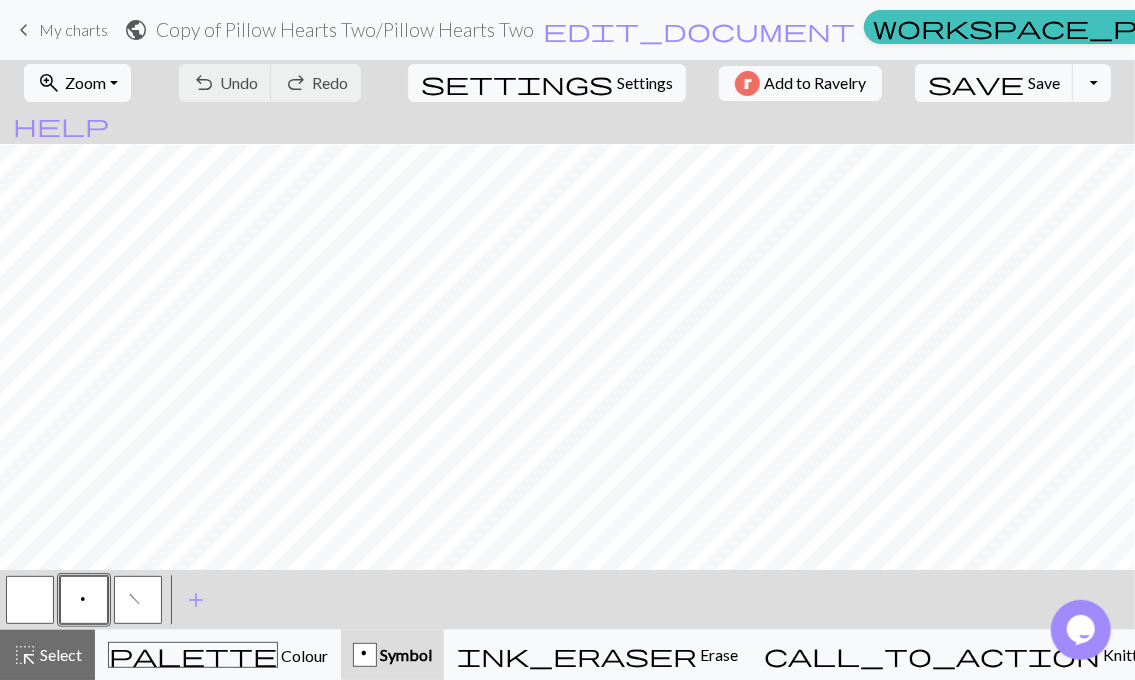 click at bounding box center [30, 600] 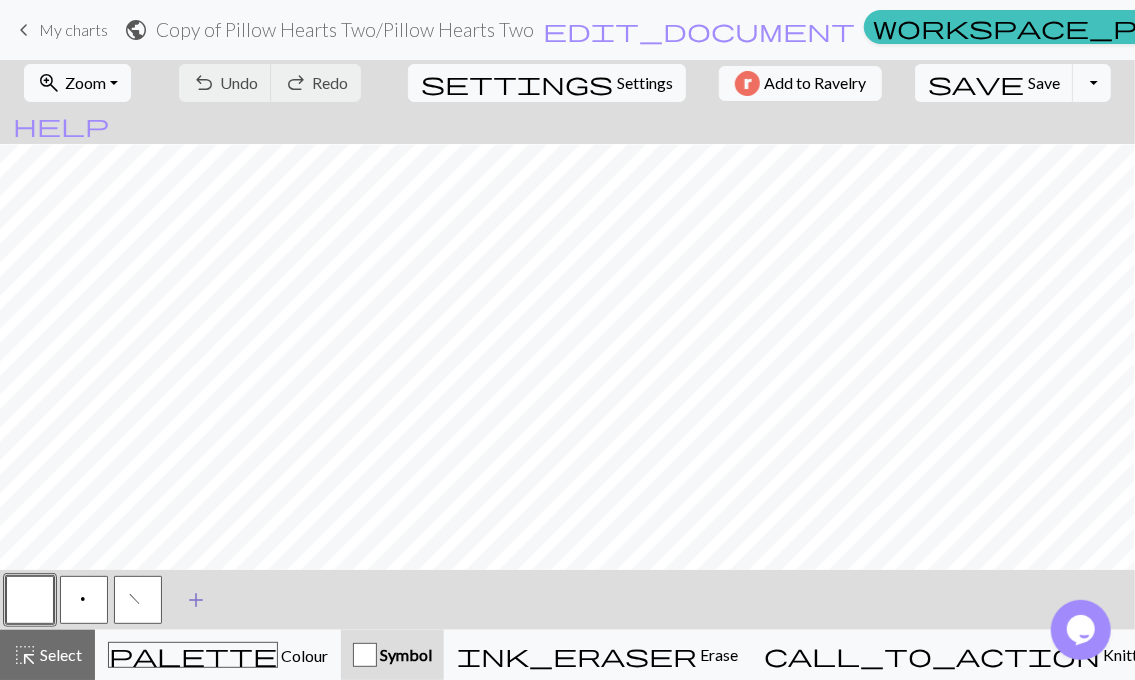click on "add Add a  symbol" at bounding box center (196, 600) 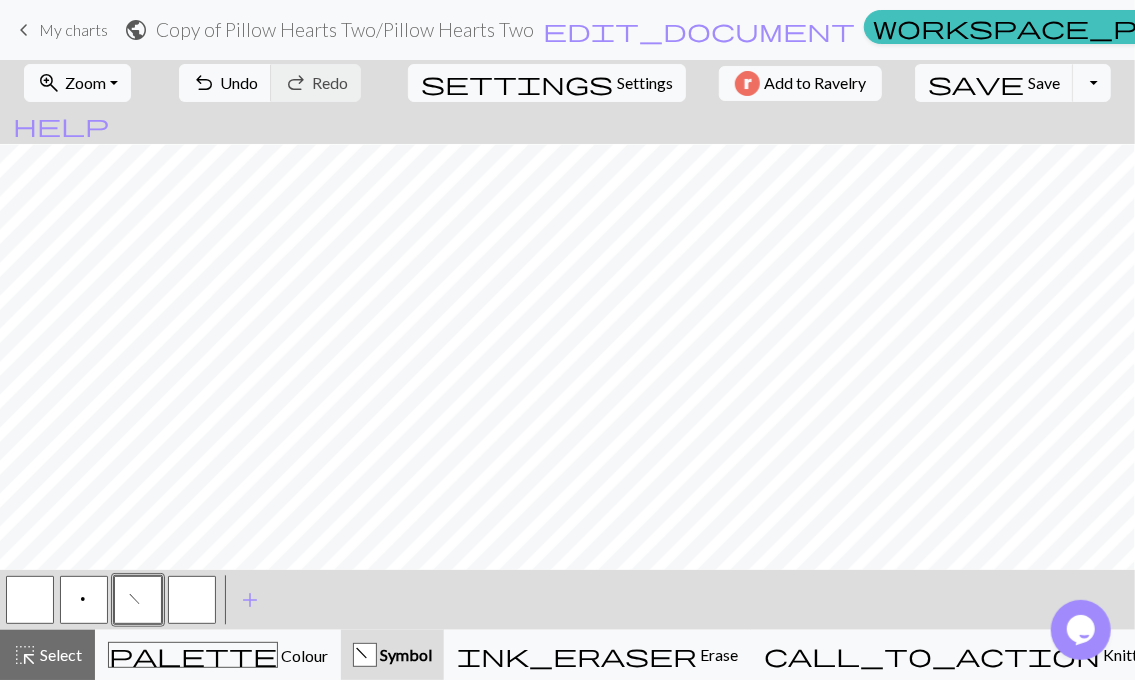 click at bounding box center (192, 600) 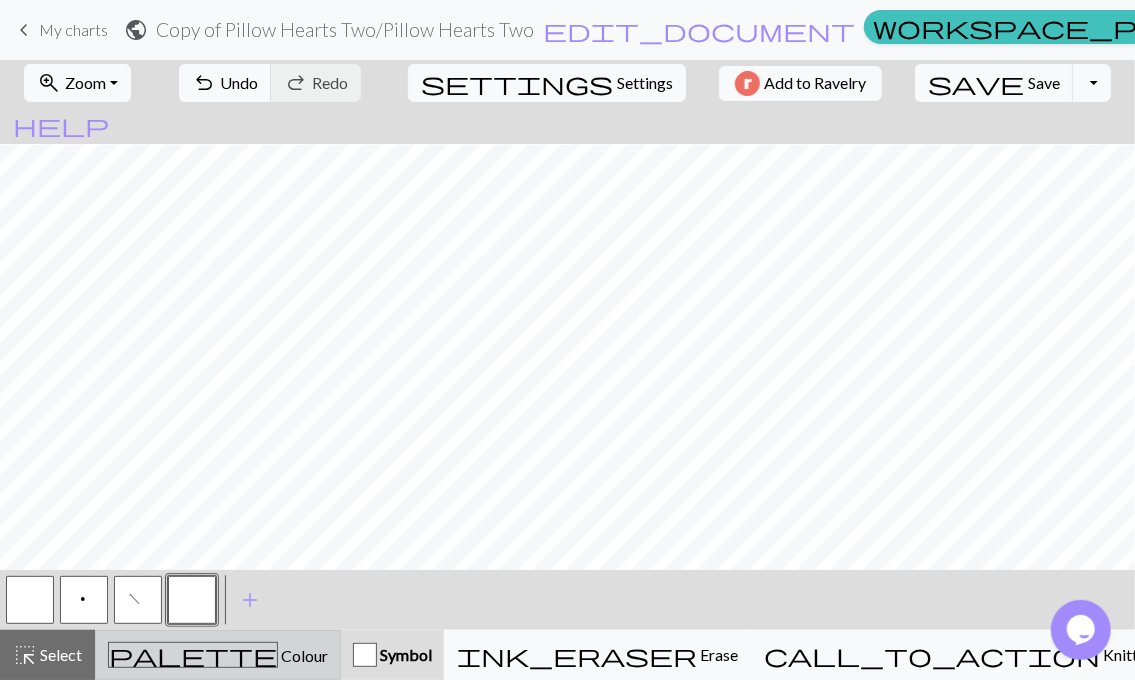click on "palette   Colour   Colour" at bounding box center [218, 655] 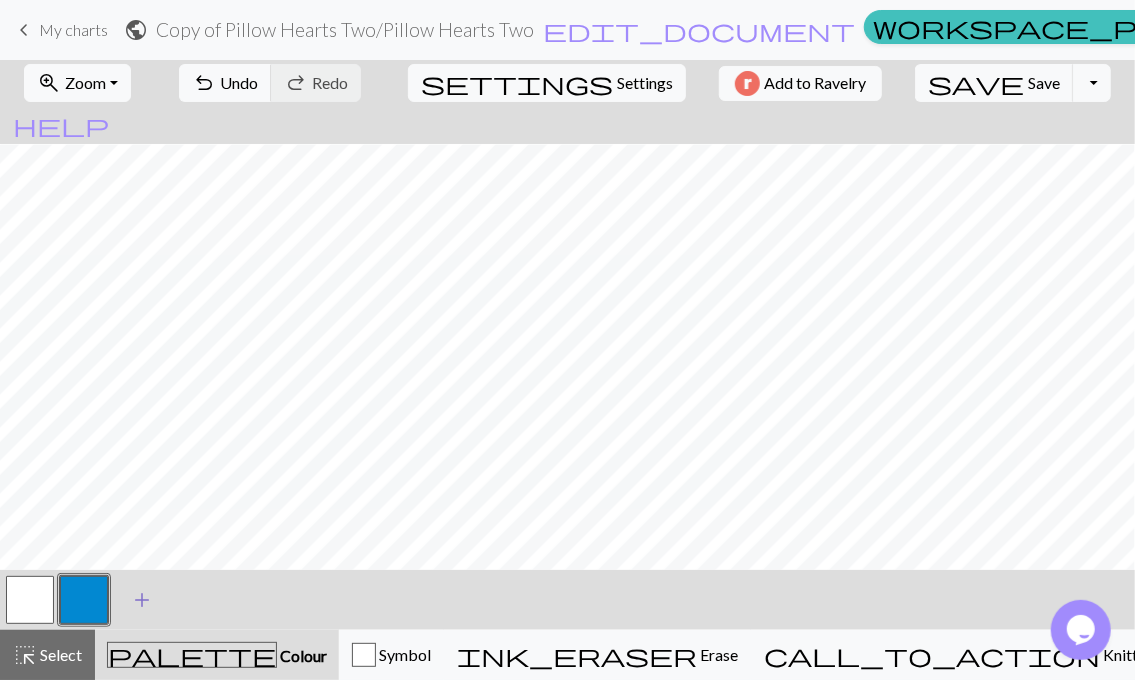 click on "add" at bounding box center (142, 600) 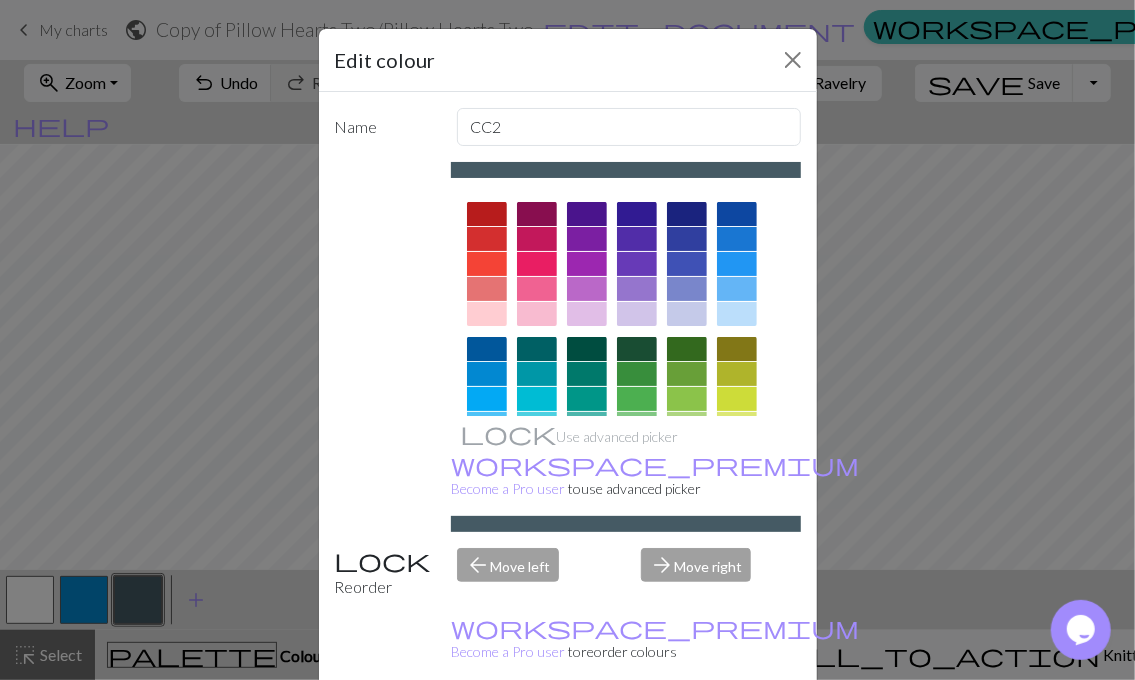 click at bounding box center [487, 214] 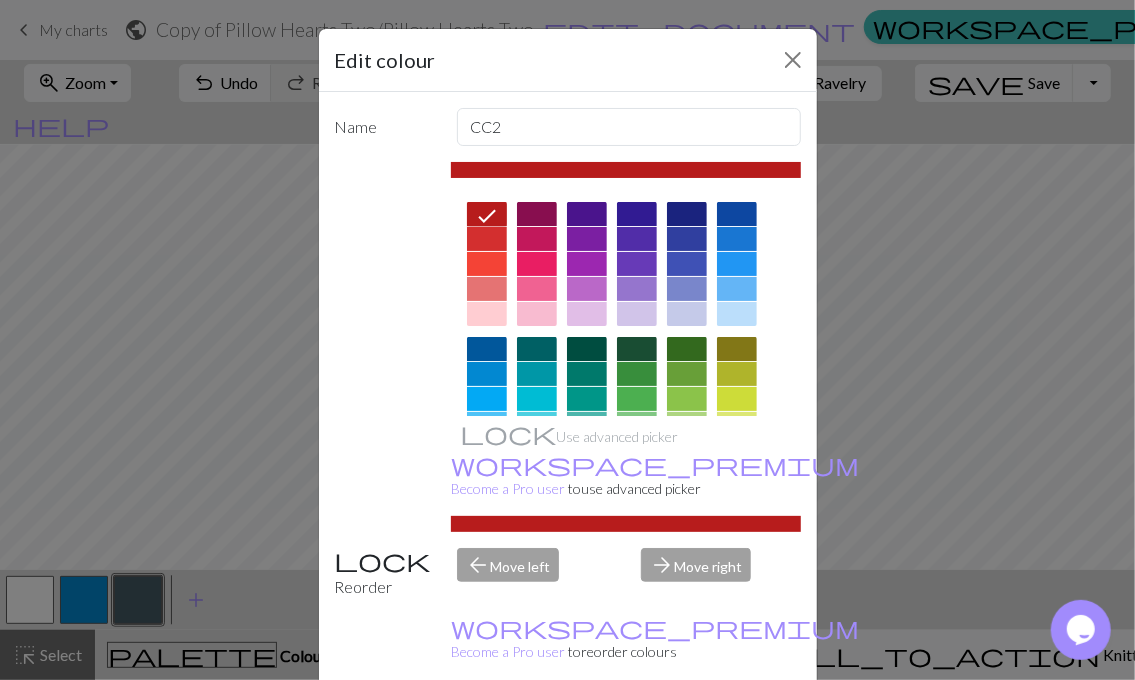 click on "Done" at bounding box center (688, 731) 